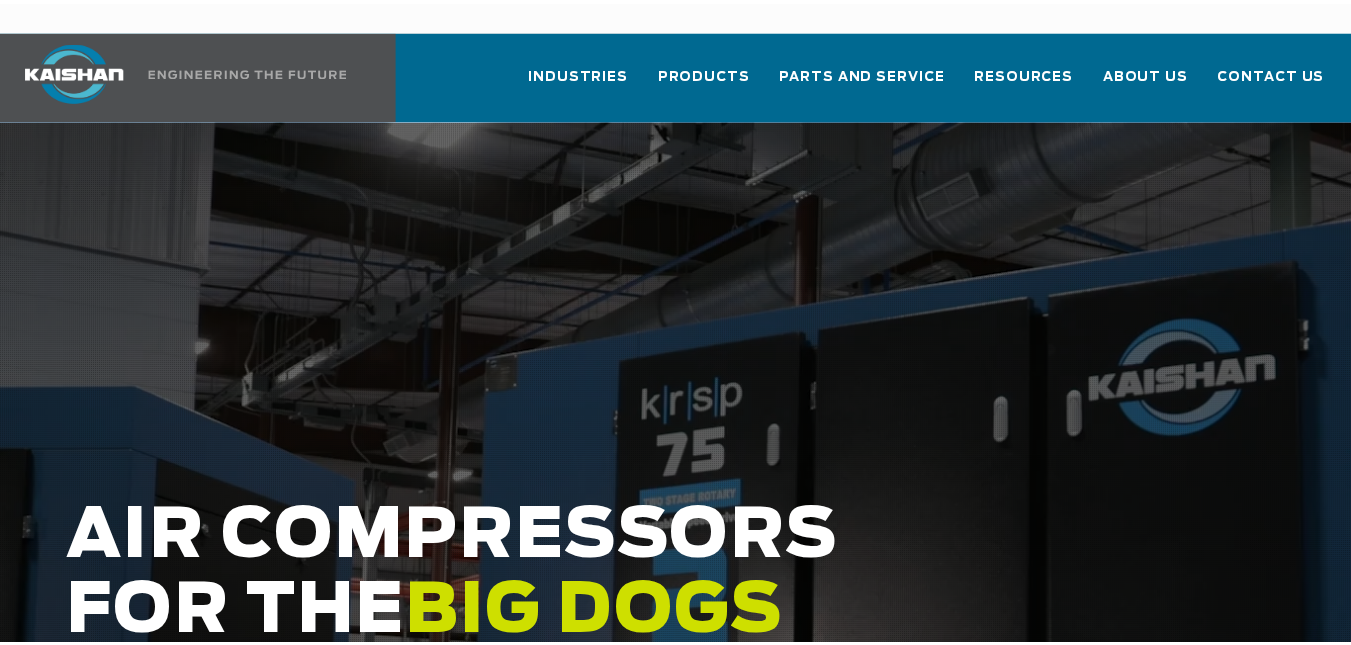 scroll, scrollTop: 0, scrollLeft: 0, axis: both 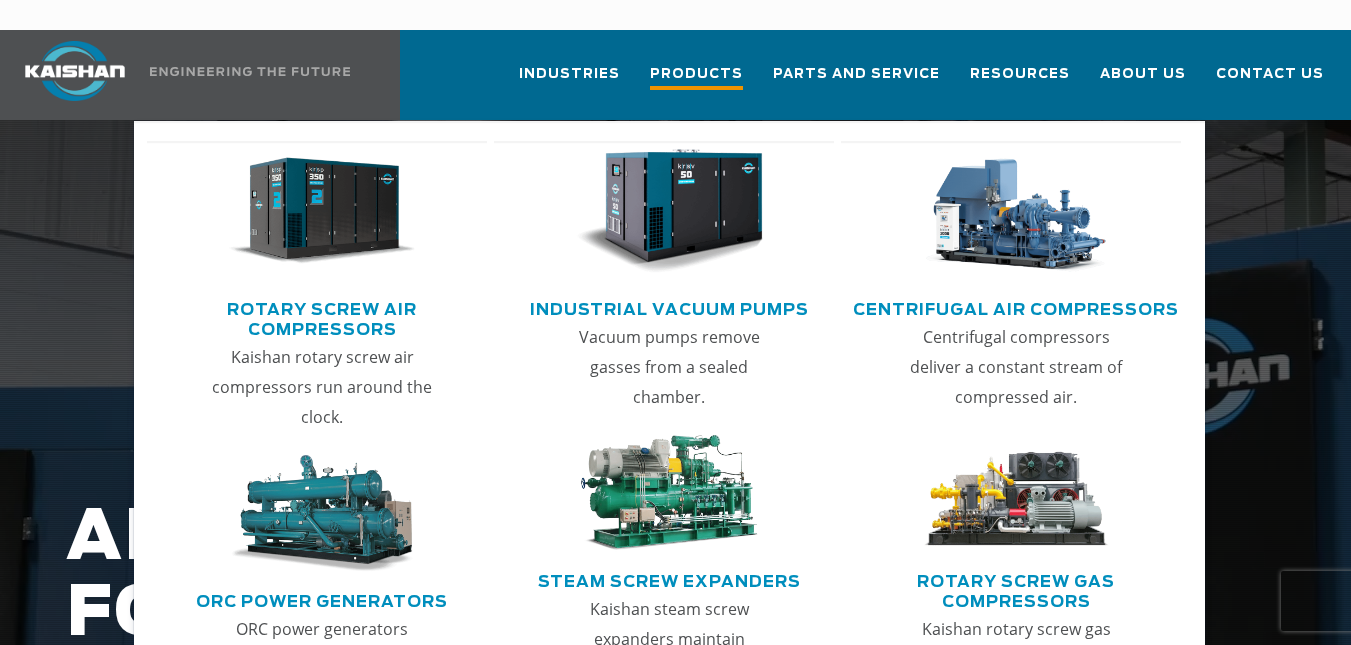 click on "Products" at bounding box center (696, 76) 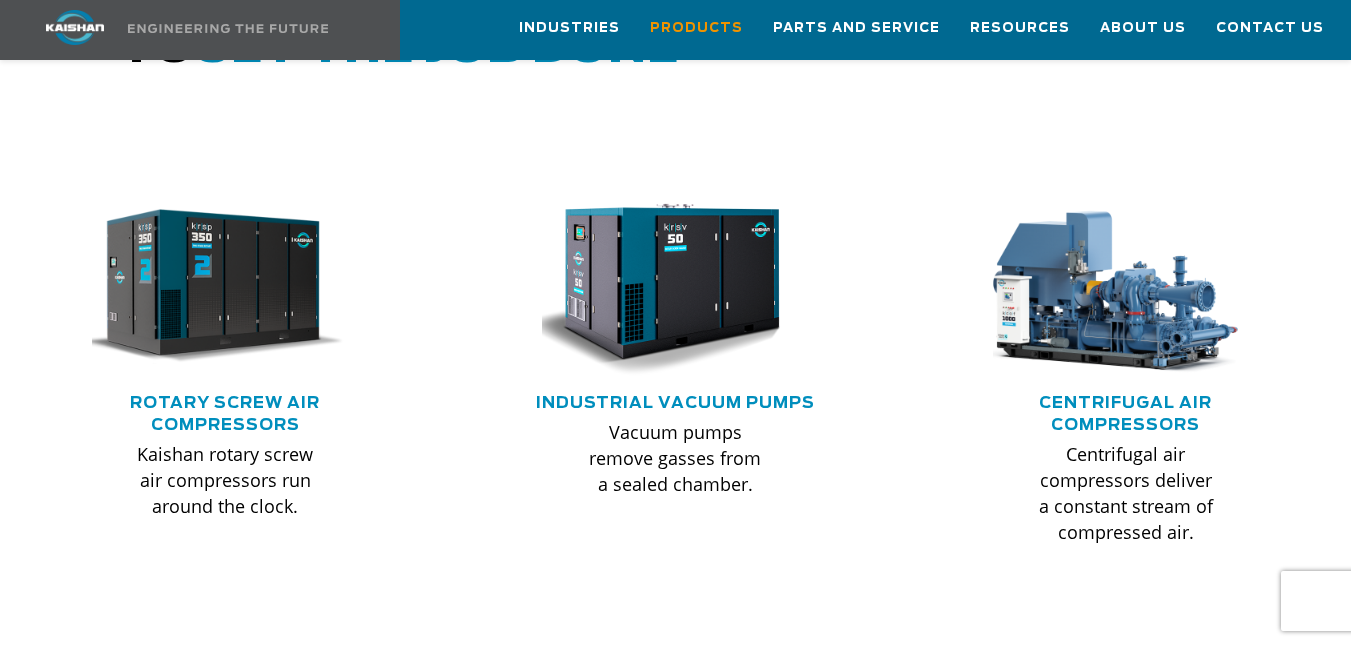 scroll, scrollTop: 1233, scrollLeft: 0, axis: vertical 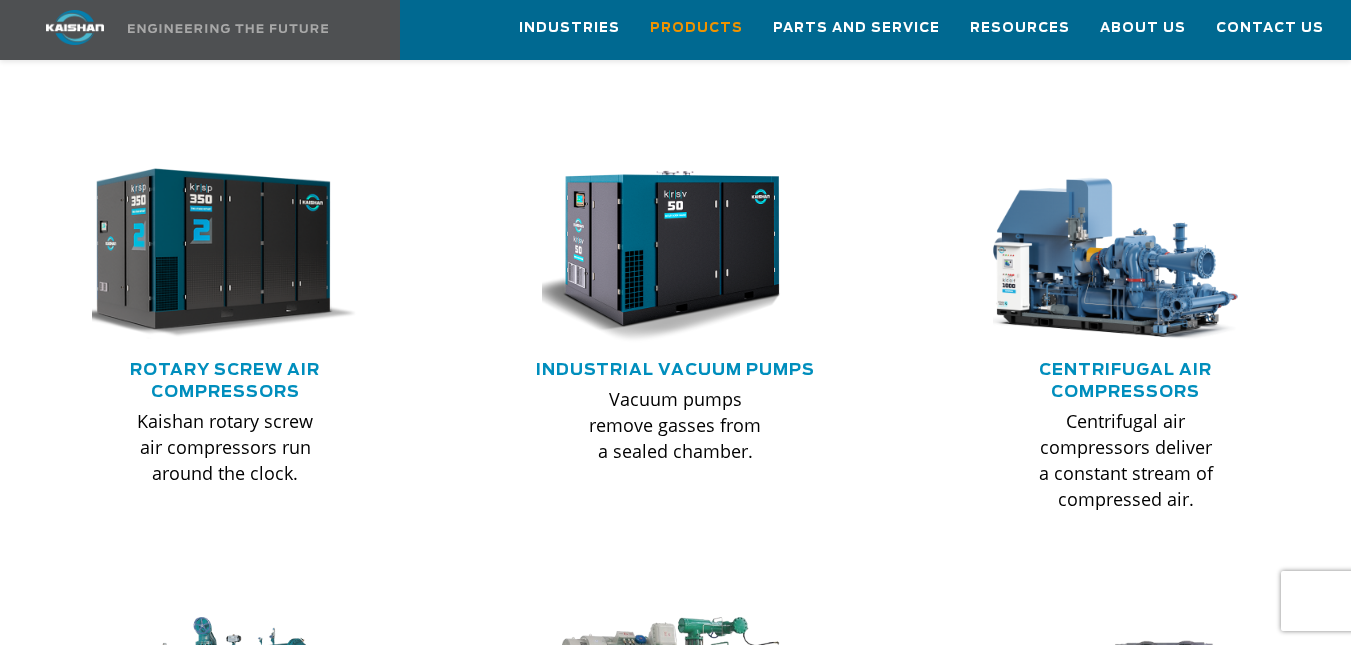 click at bounding box center (210, 254) 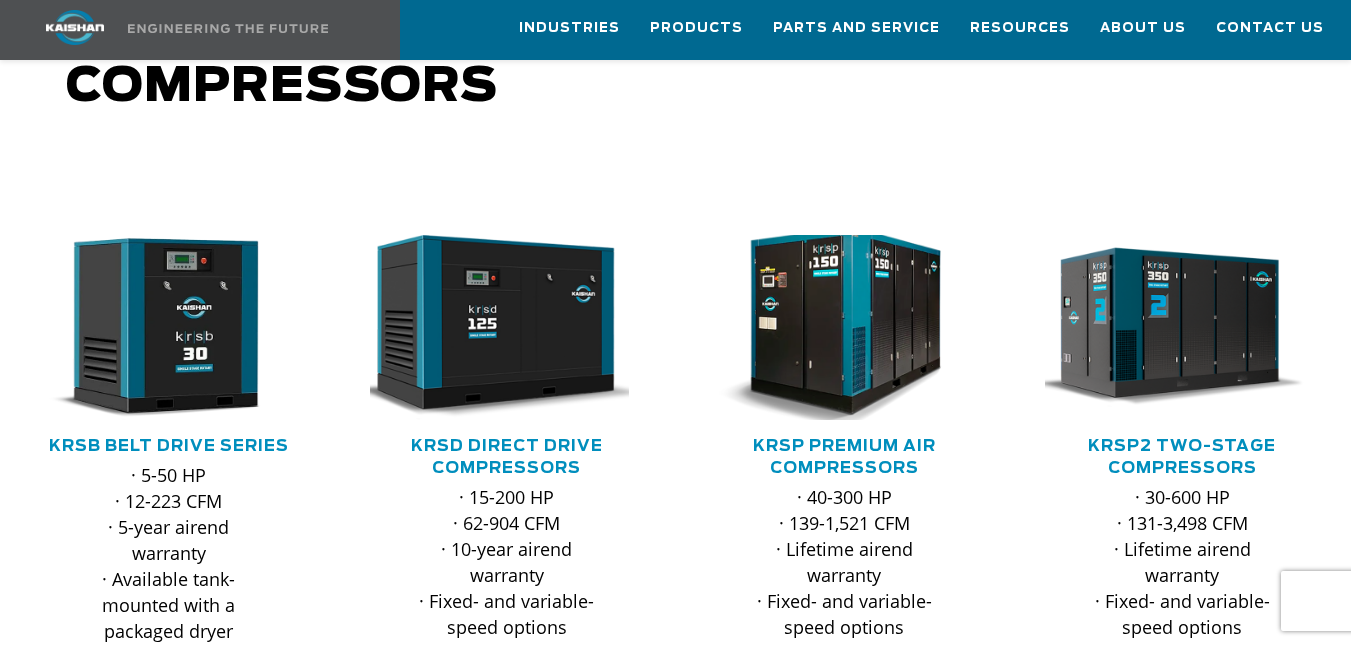 scroll, scrollTop: 333, scrollLeft: 0, axis: vertical 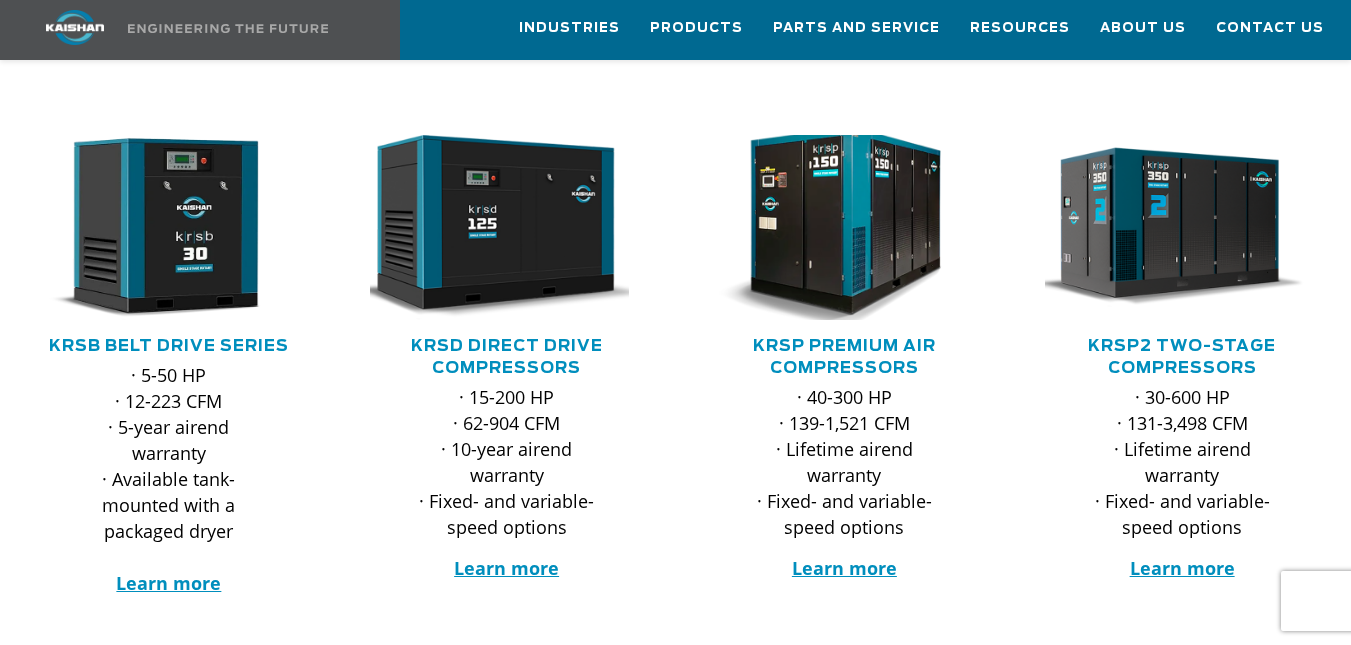 click at bounding box center [829, 227] 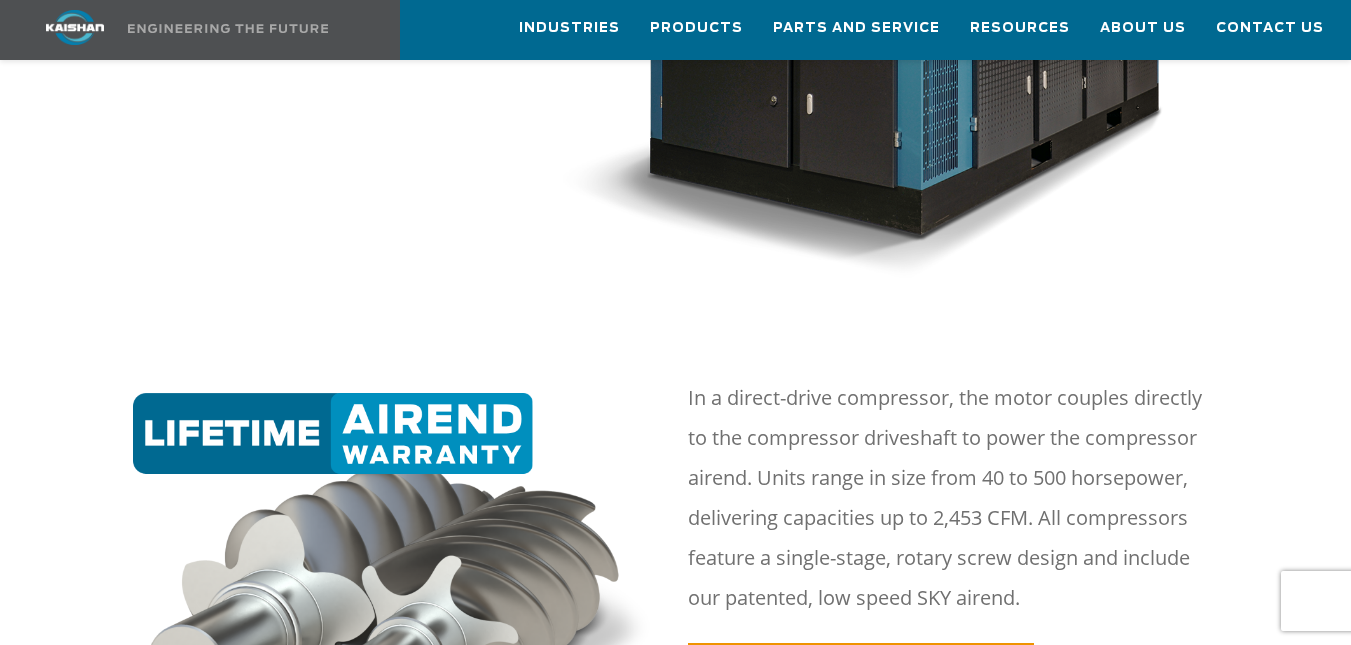 scroll, scrollTop: 933, scrollLeft: 0, axis: vertical 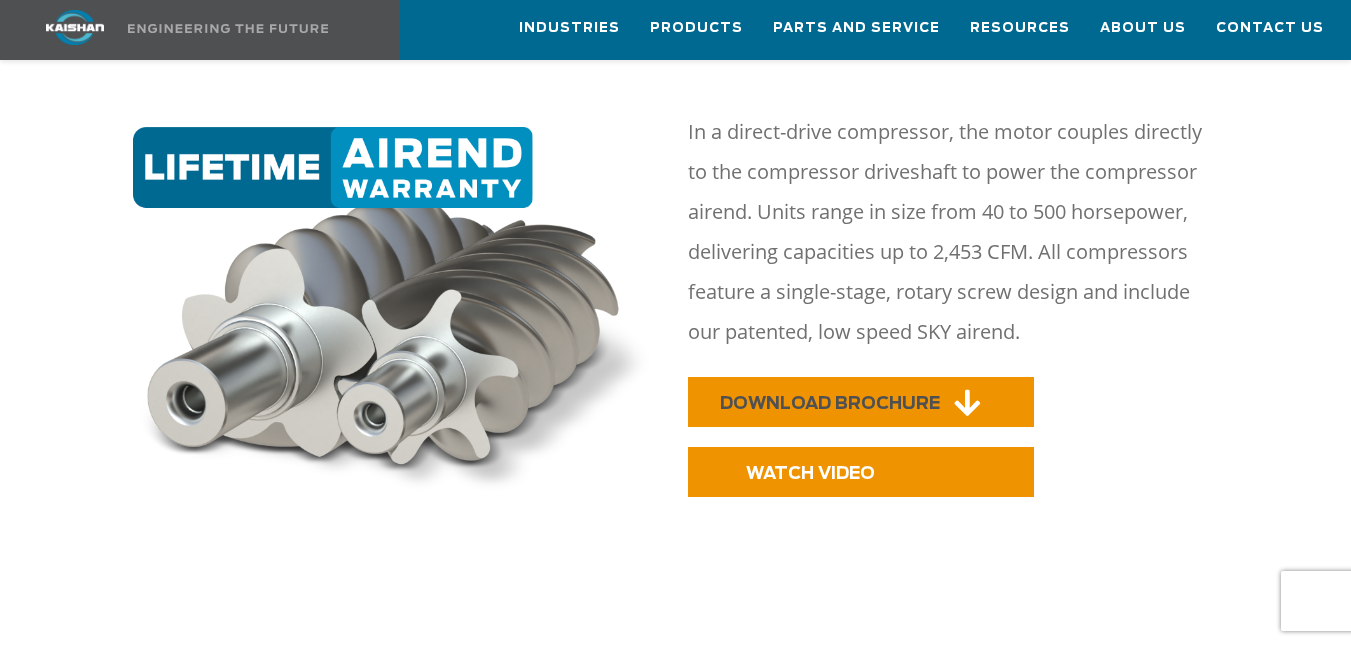 click on "DOWNLOAD BROCHURE" at bounding box center [861, 402] 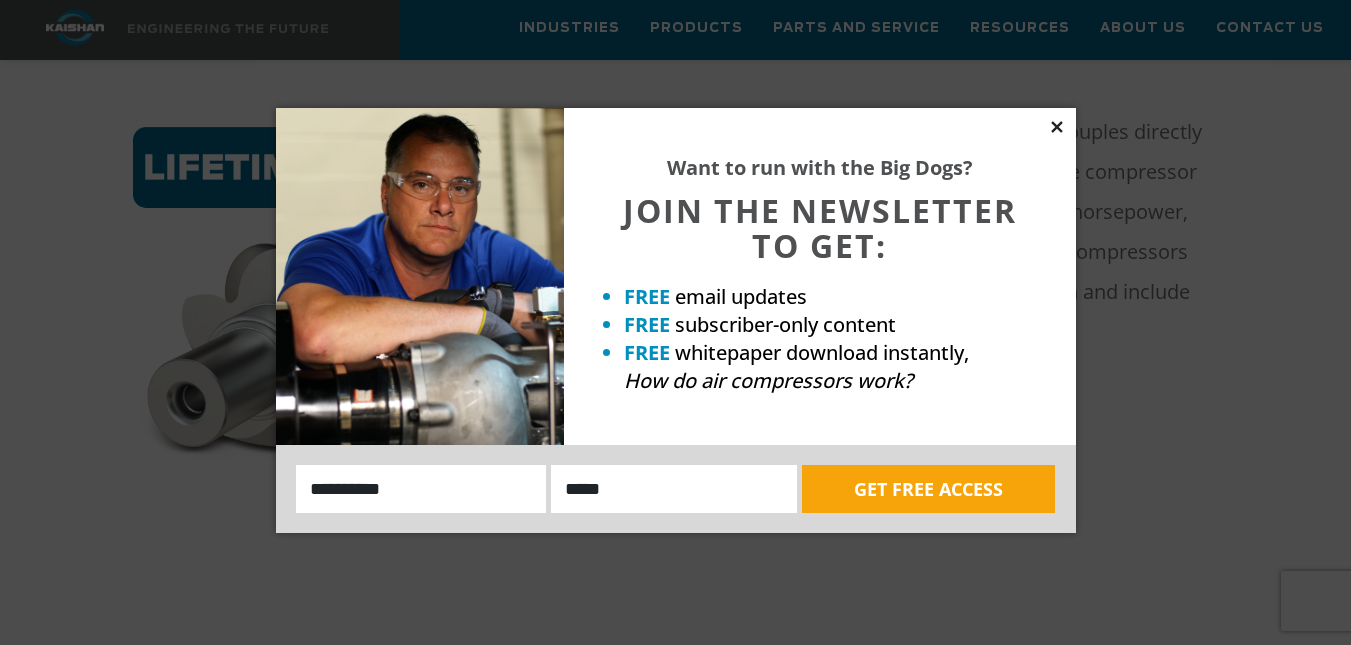 click 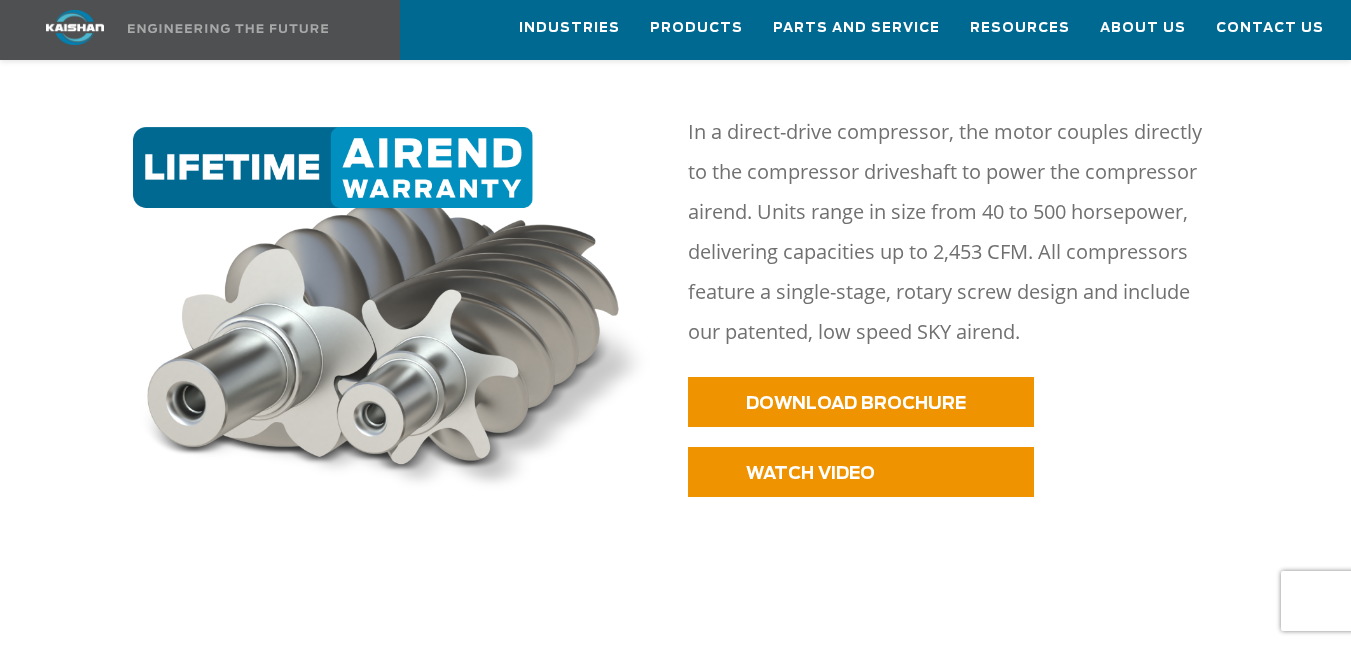 click on "**********" at bounding box center (675, 2565) 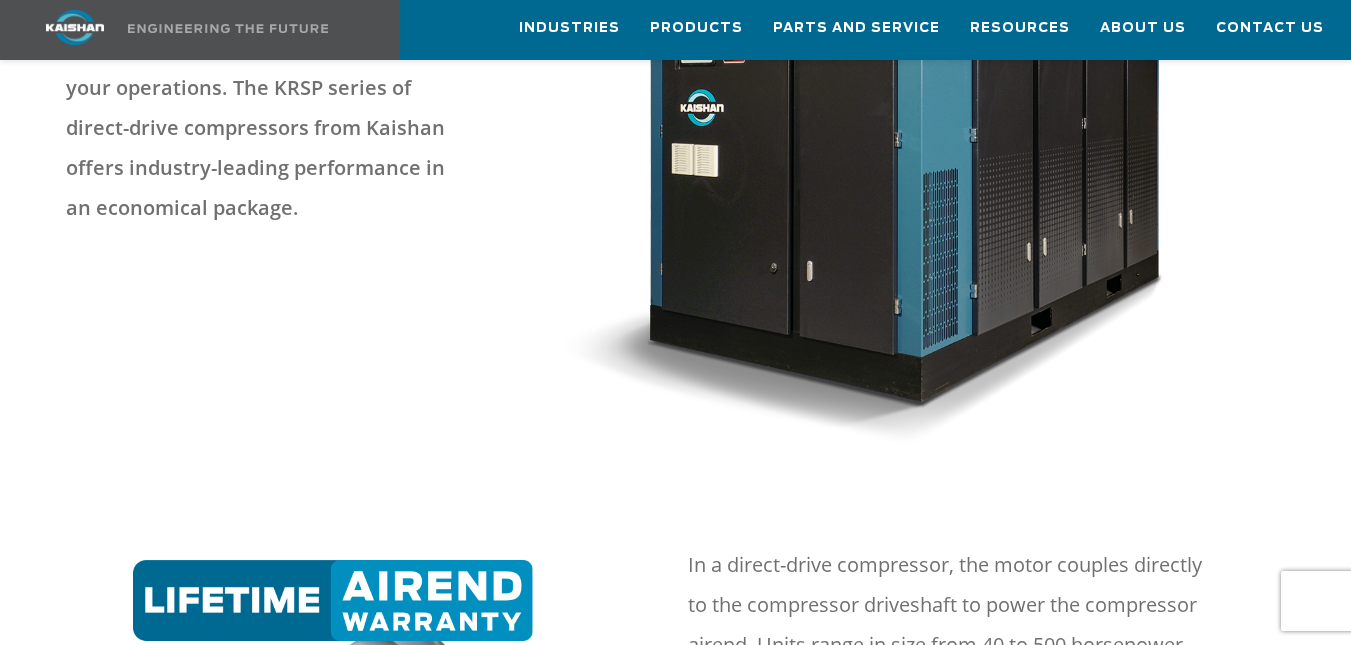 scroll, scrollTop: 300, scrollLeft: 0, axis: vertical 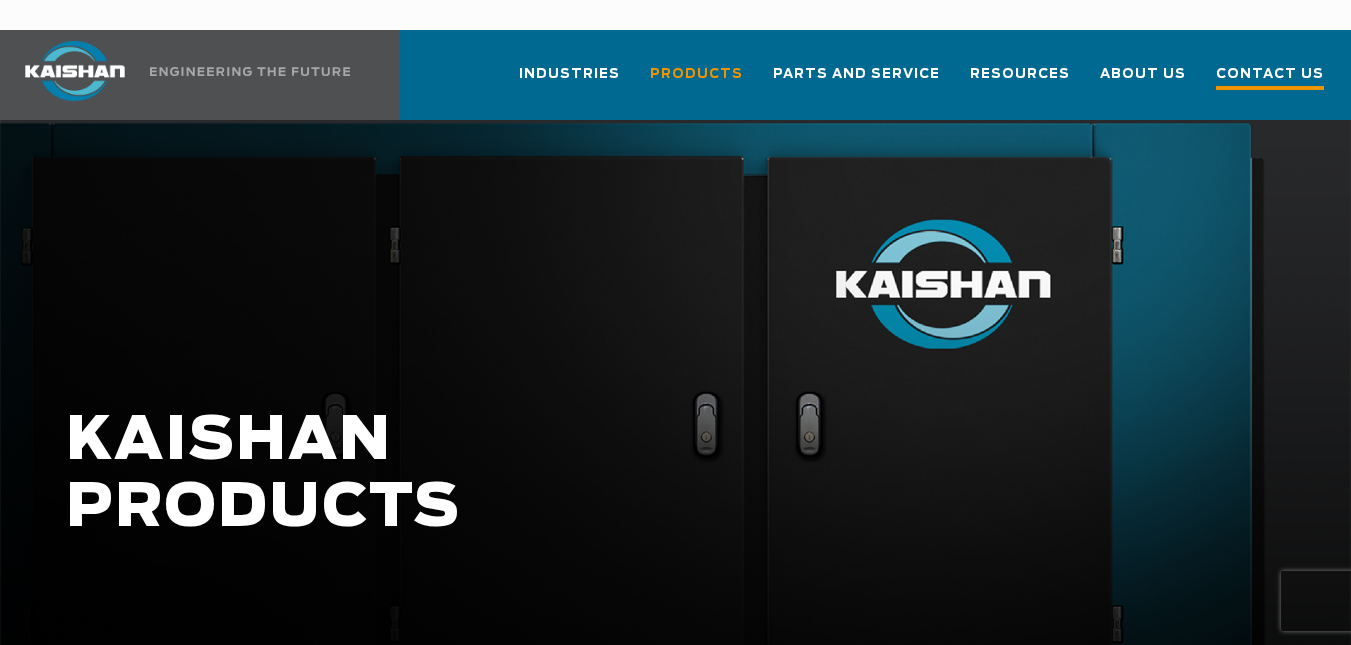 click on "Contact Us" at bounding box center (1270, 76) 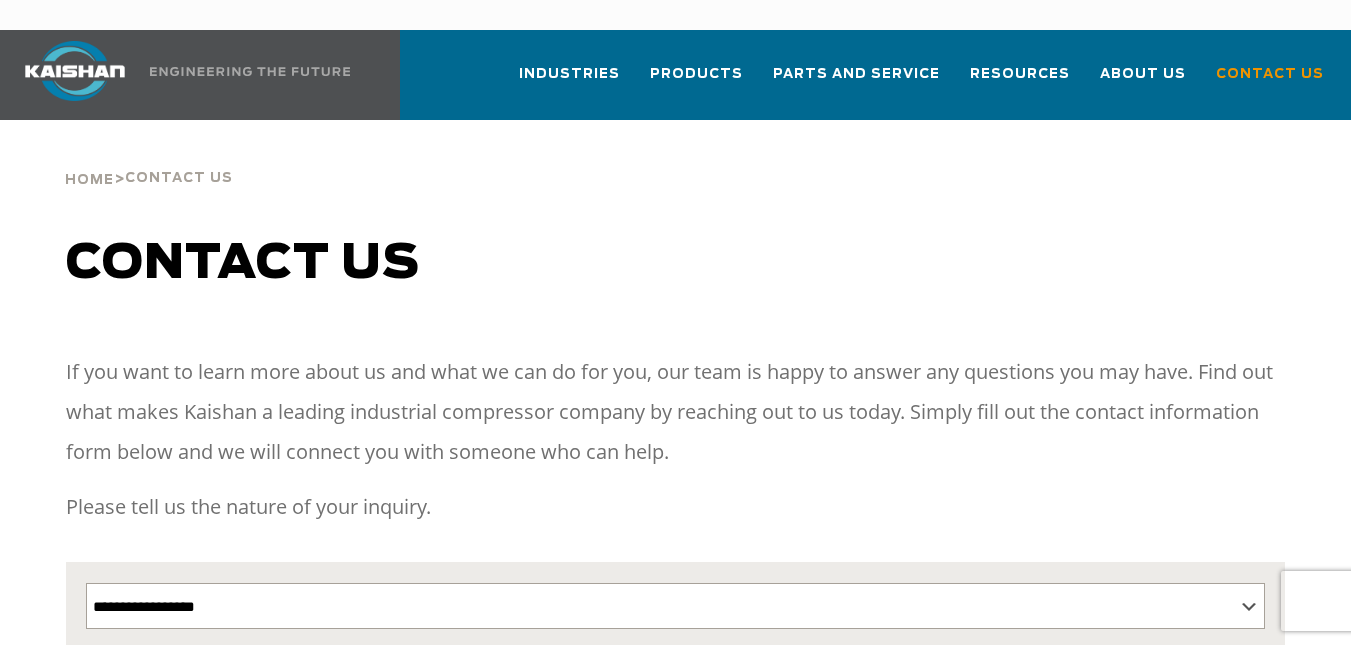 scroll, scrollTop: 0, scrollLeft: 0, axis: both 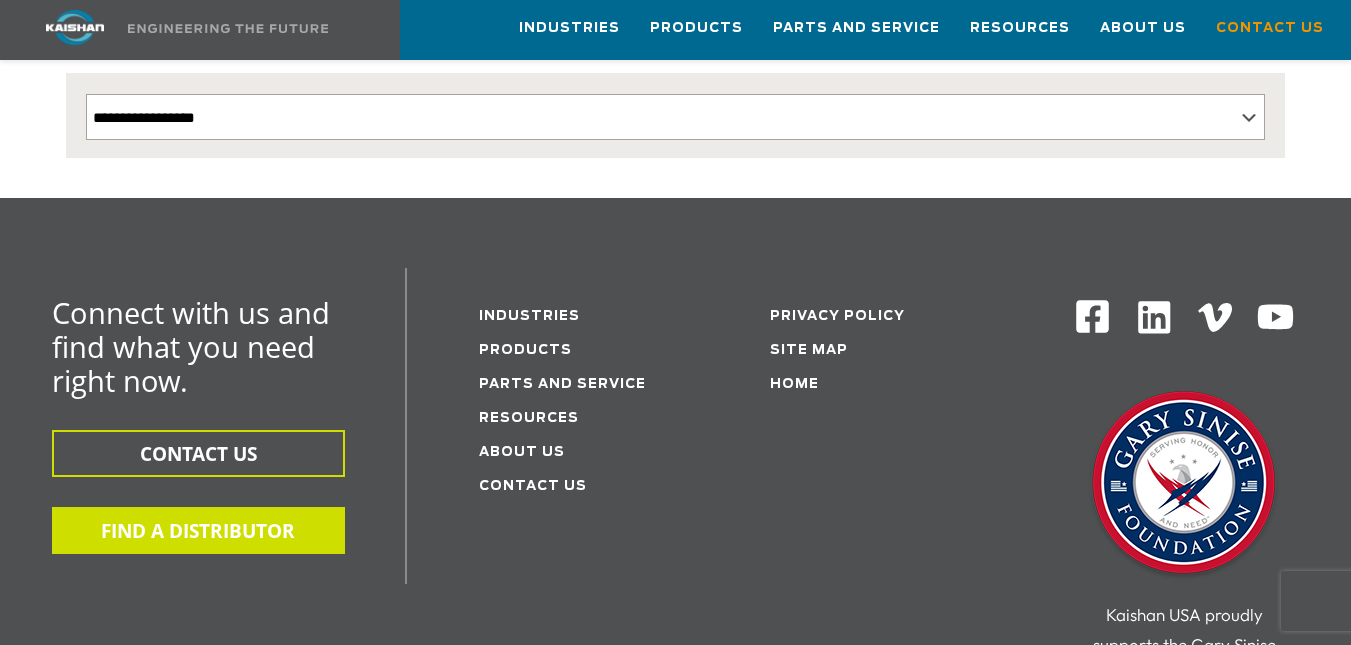 click on "FIND A DISTRIBUTOR" at bounding box center [198, 530] 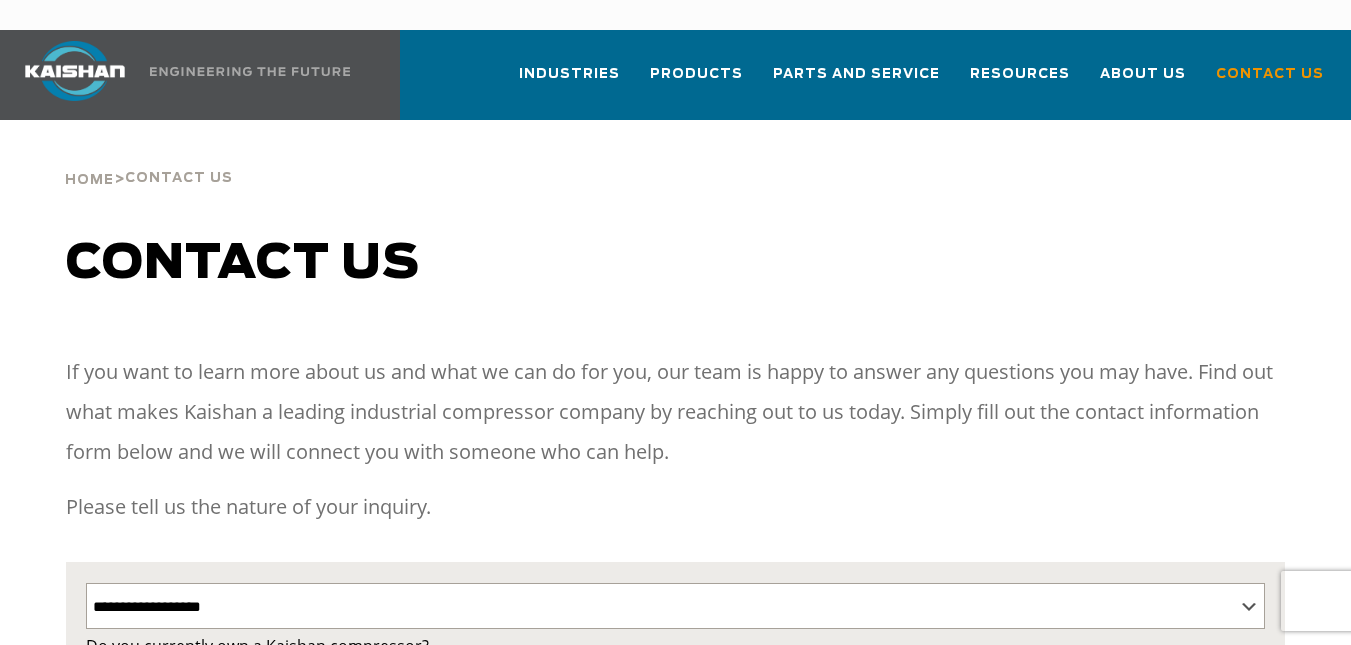 select on "**********" 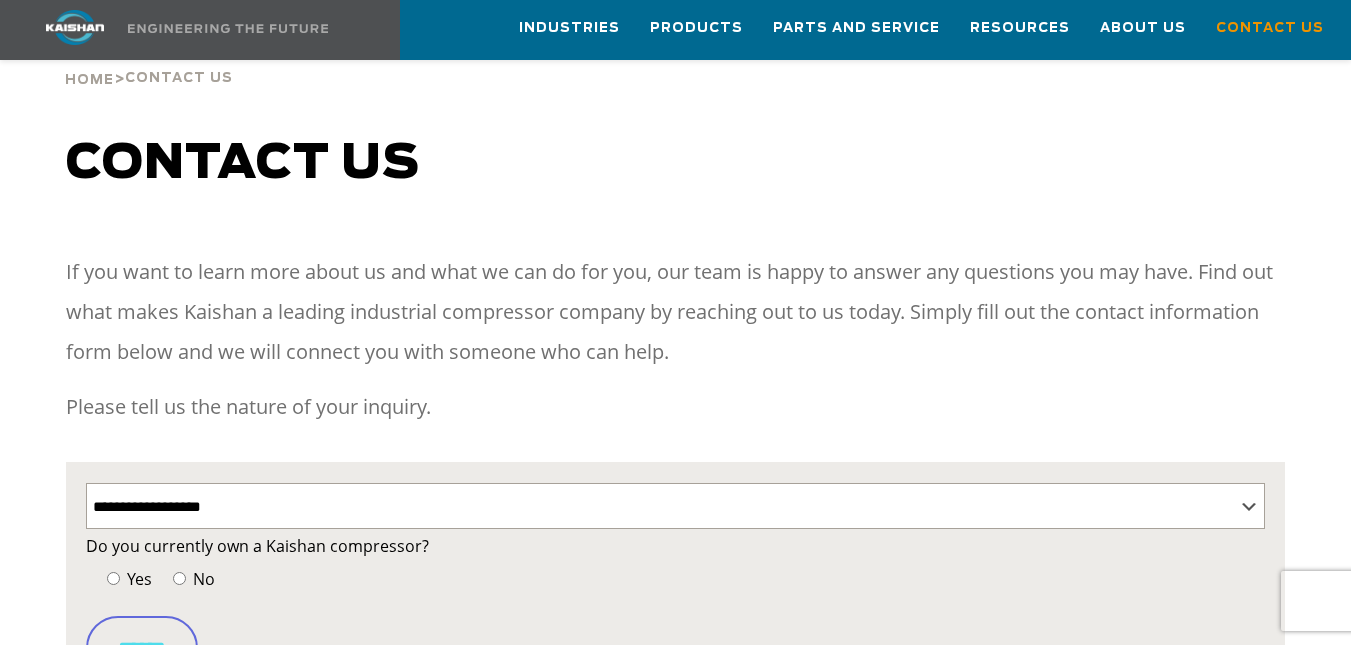 scroll, scrollTop: 233, scrollLeft: 0, axis: vertical 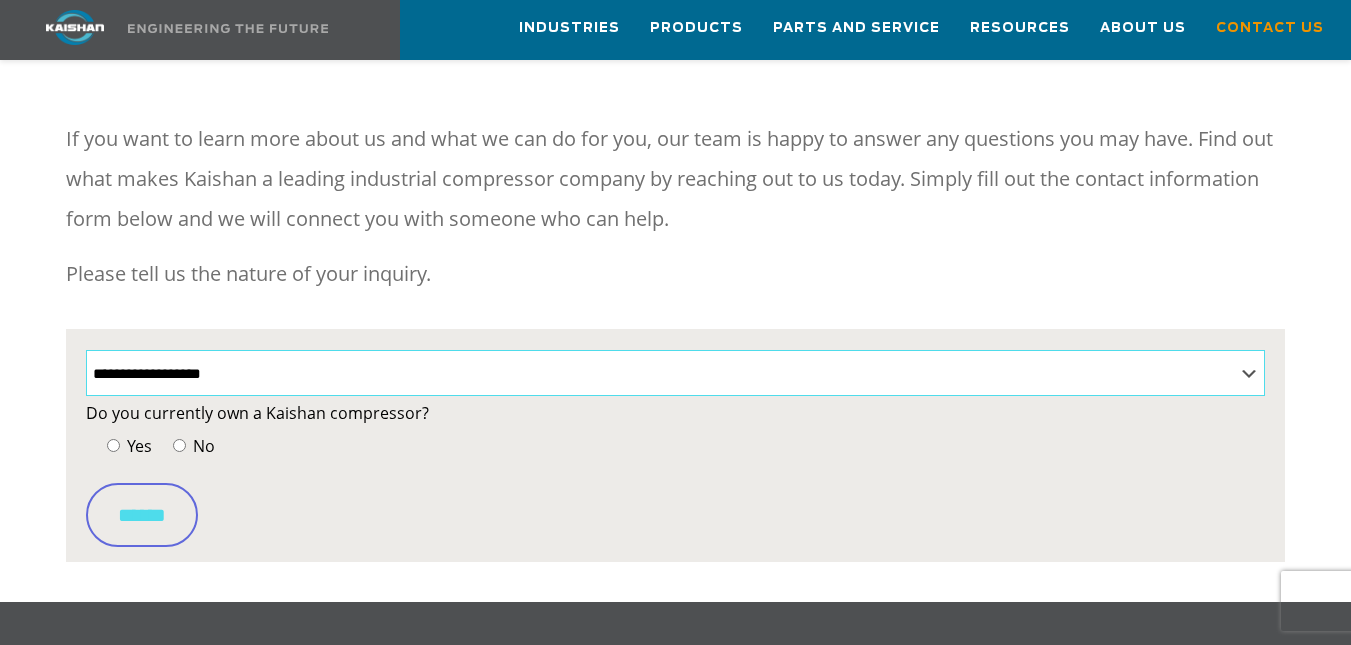 click on "**********" at bounding box center [675, 373] 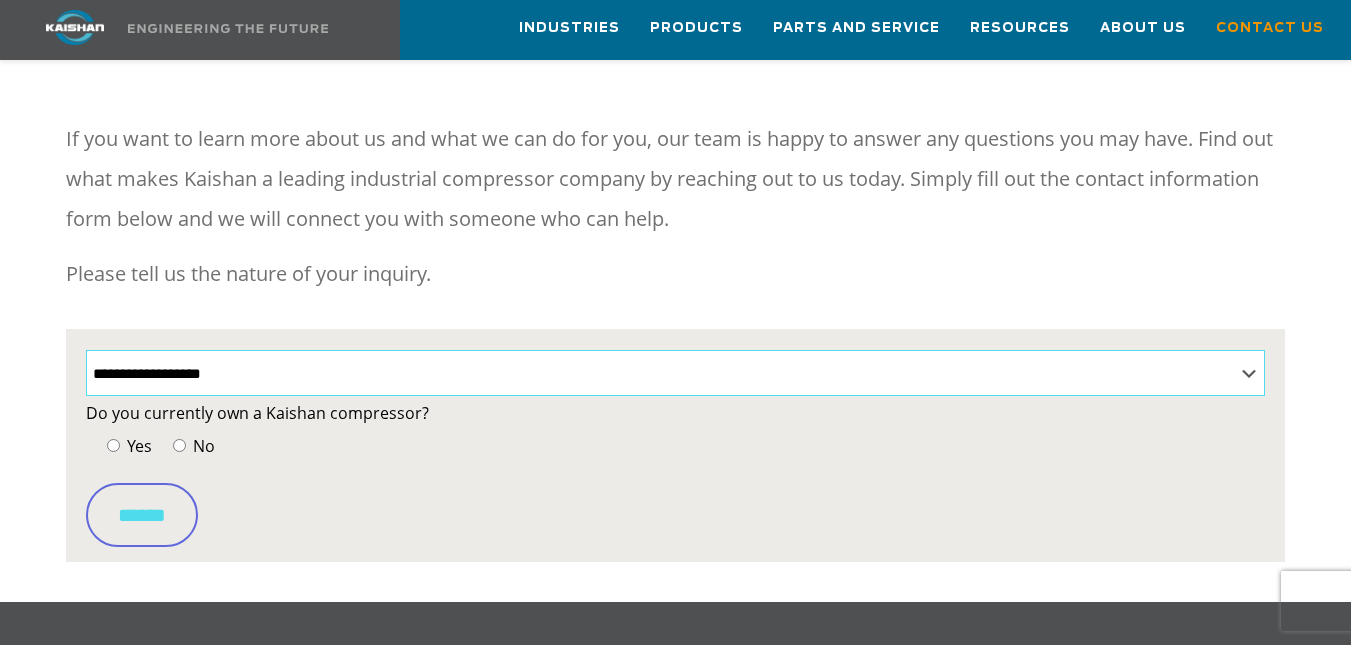 click on "**********" at bounding box center [675, 373] 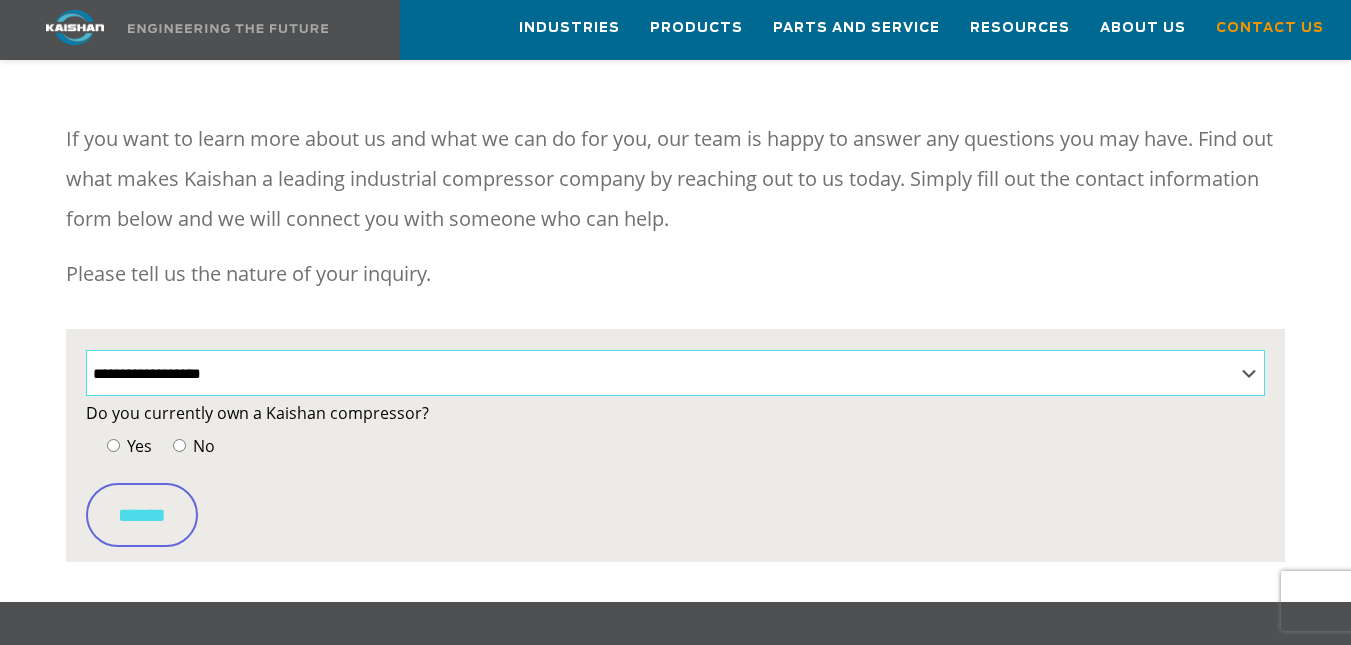 scroll, scrollTop: 267, scrollLeft: 0, axis: vertical 